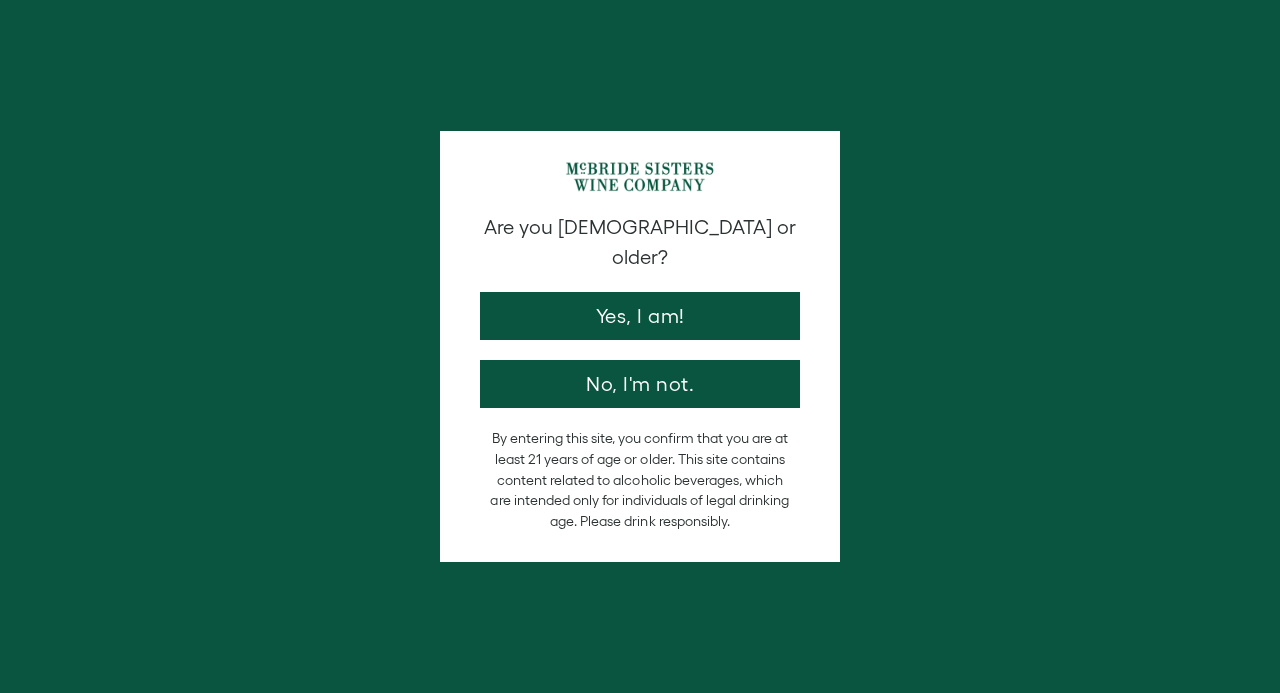 scroll, scrollTop: 0, scrollLeft: 0, axis: both 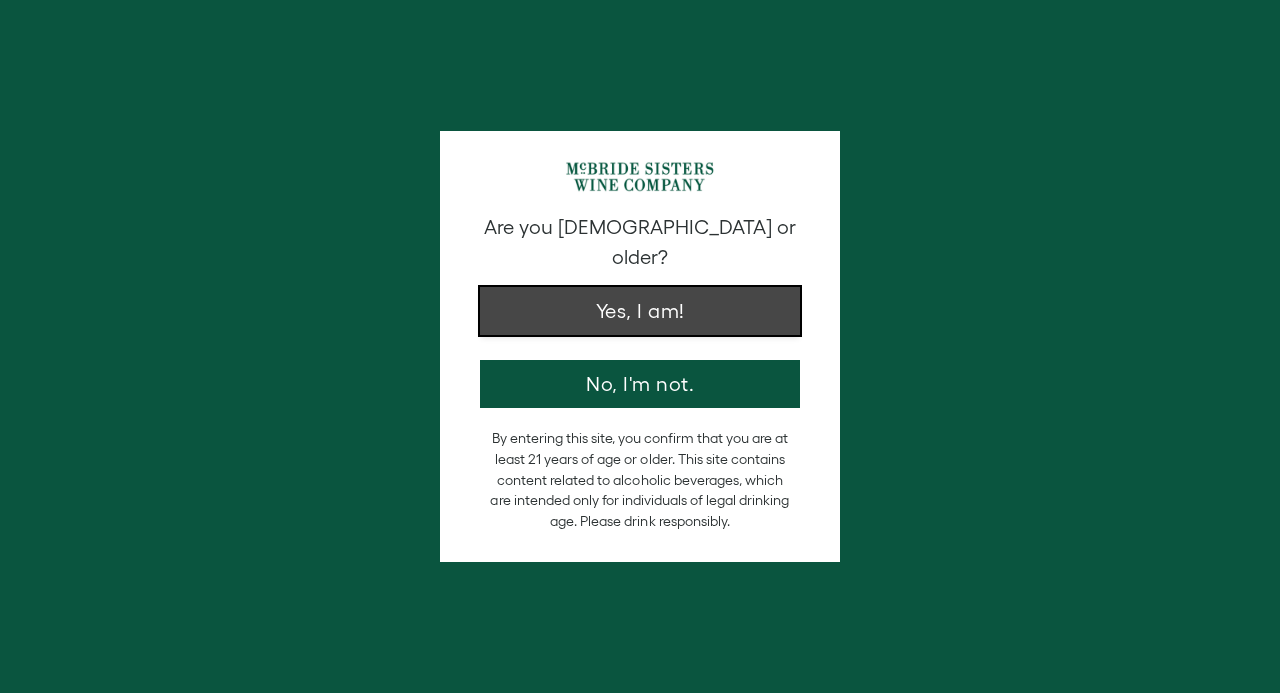 click on "Yes, I am!" at bounding box center [640, 311] 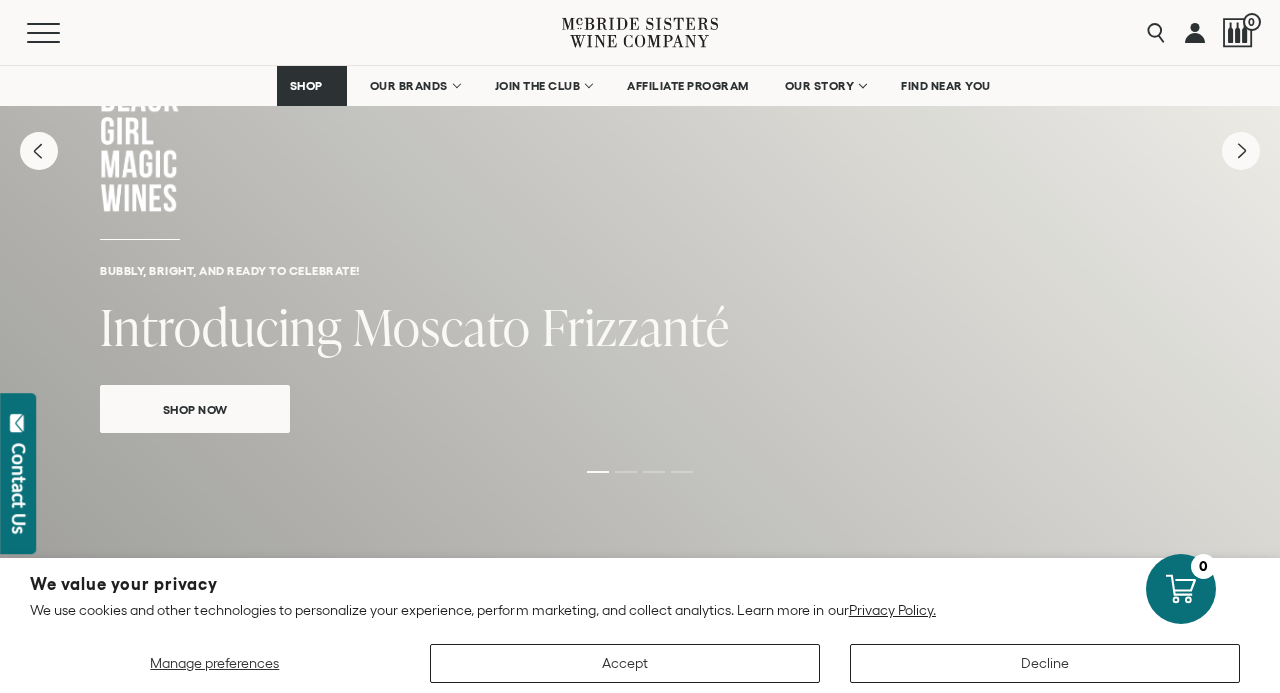 scroll, scrollTop: 107, scrollLeft: 0, axis: vertical 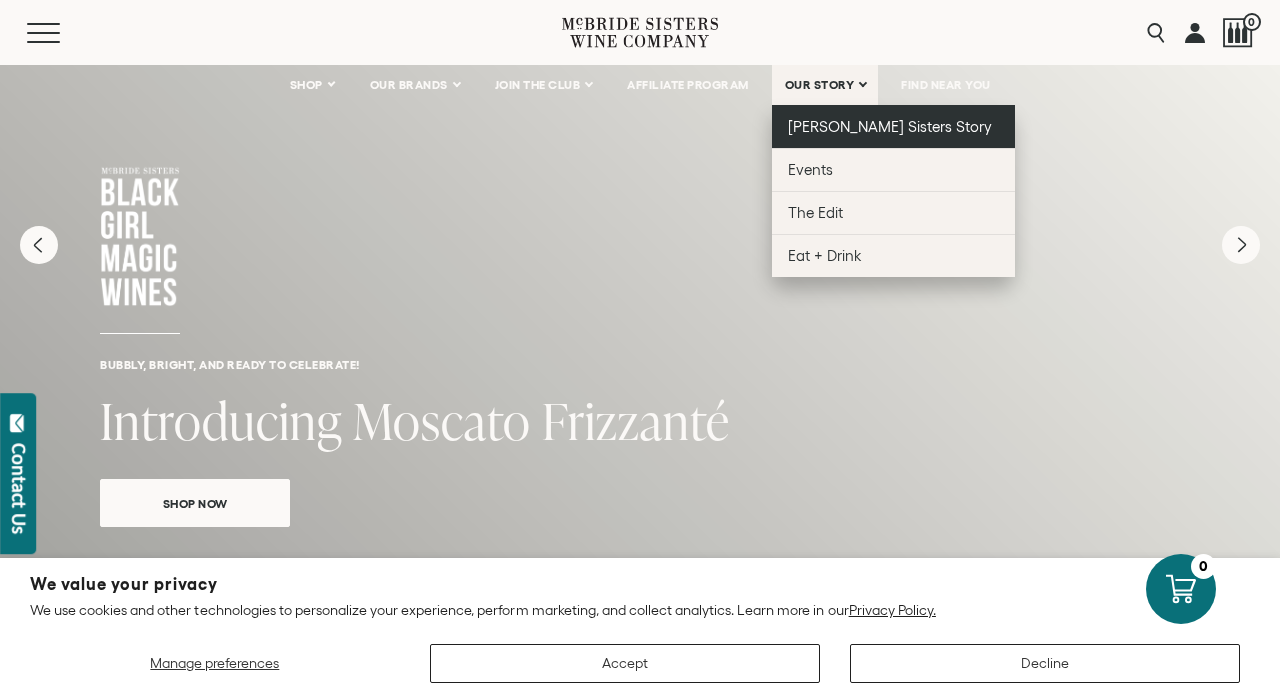 click on "[PERSON_NAME] Sisters Story" at bounding box center [890, 126] 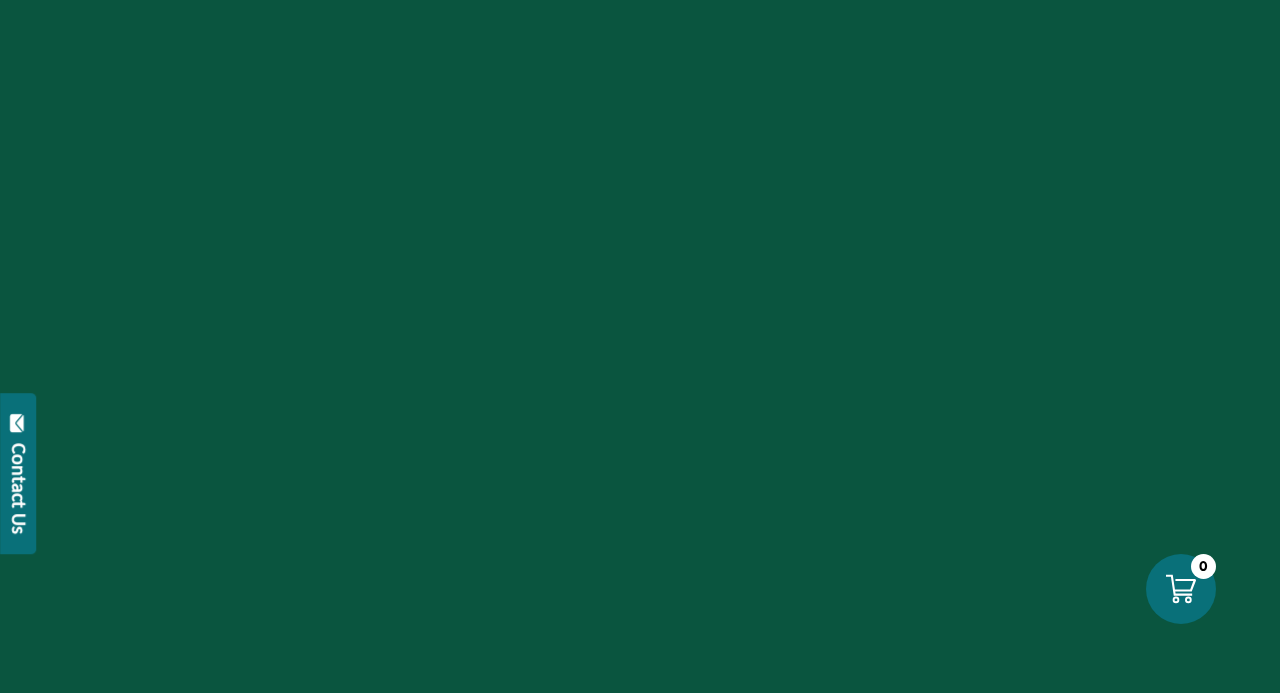 scroll, scrollTop: 0, scrollLeft: 0, axis: both 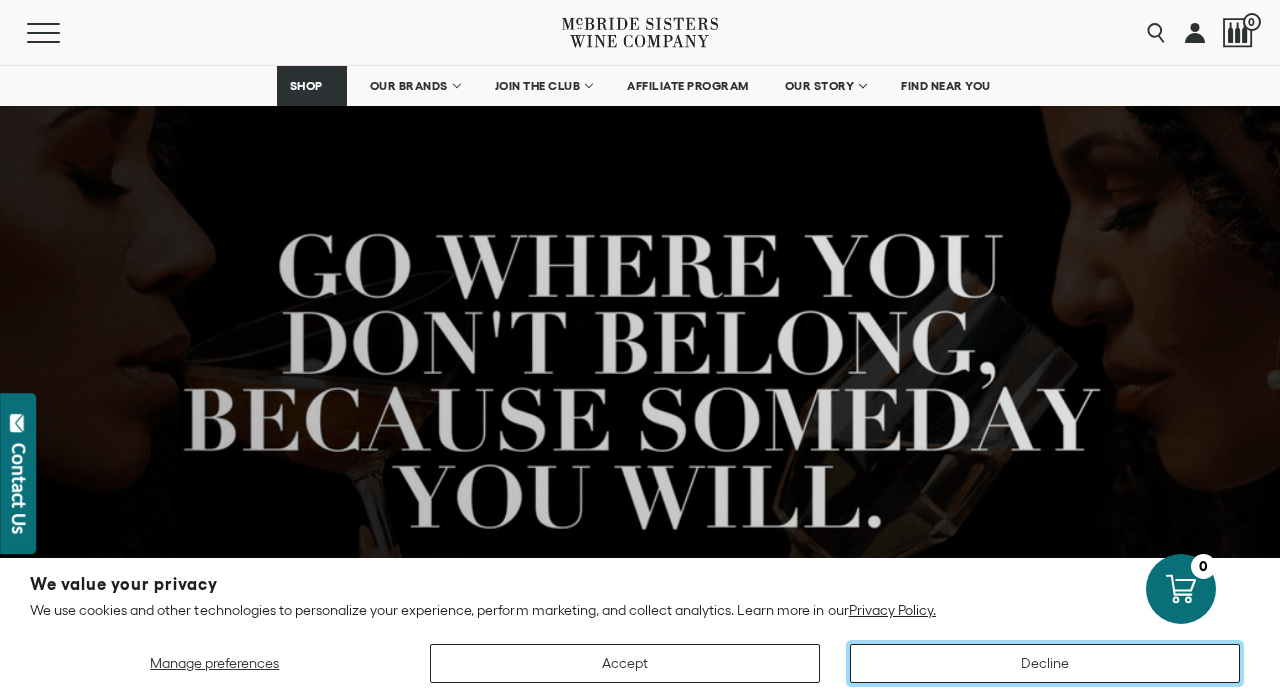 click on "Decline" at bounding box center [1045, 663] 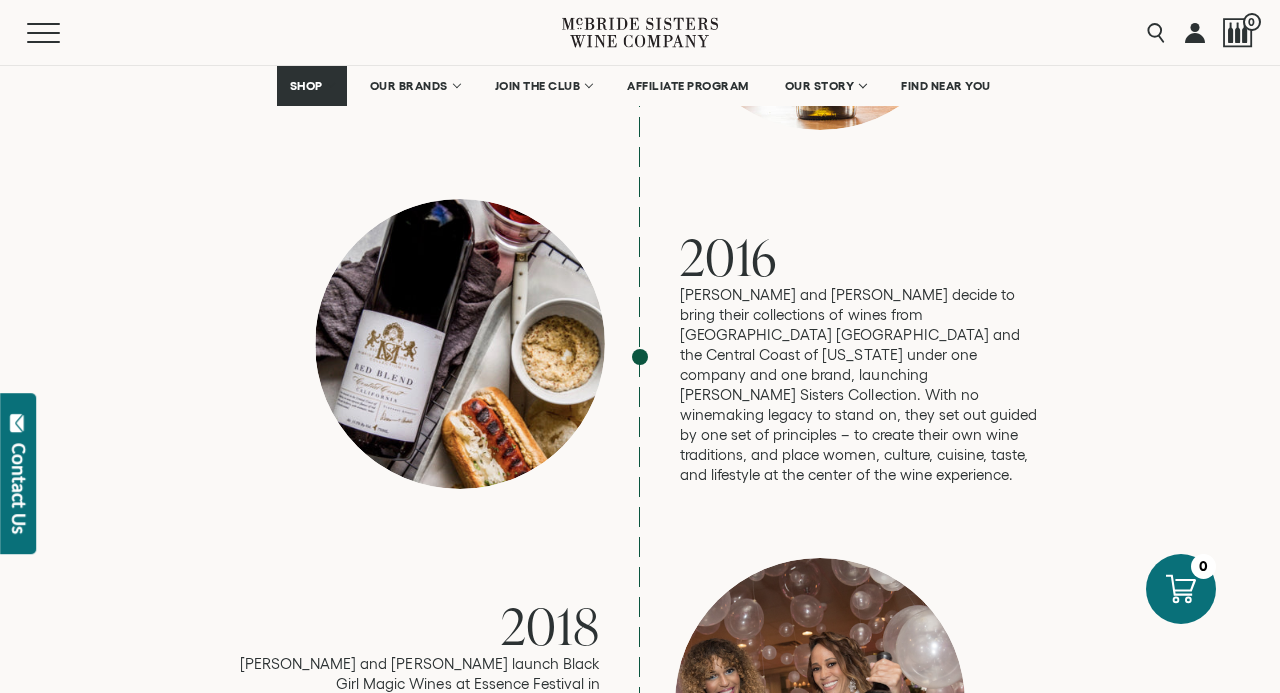 scroll, scrollTop: 3350, scrollLeft: 0, axis: vertical 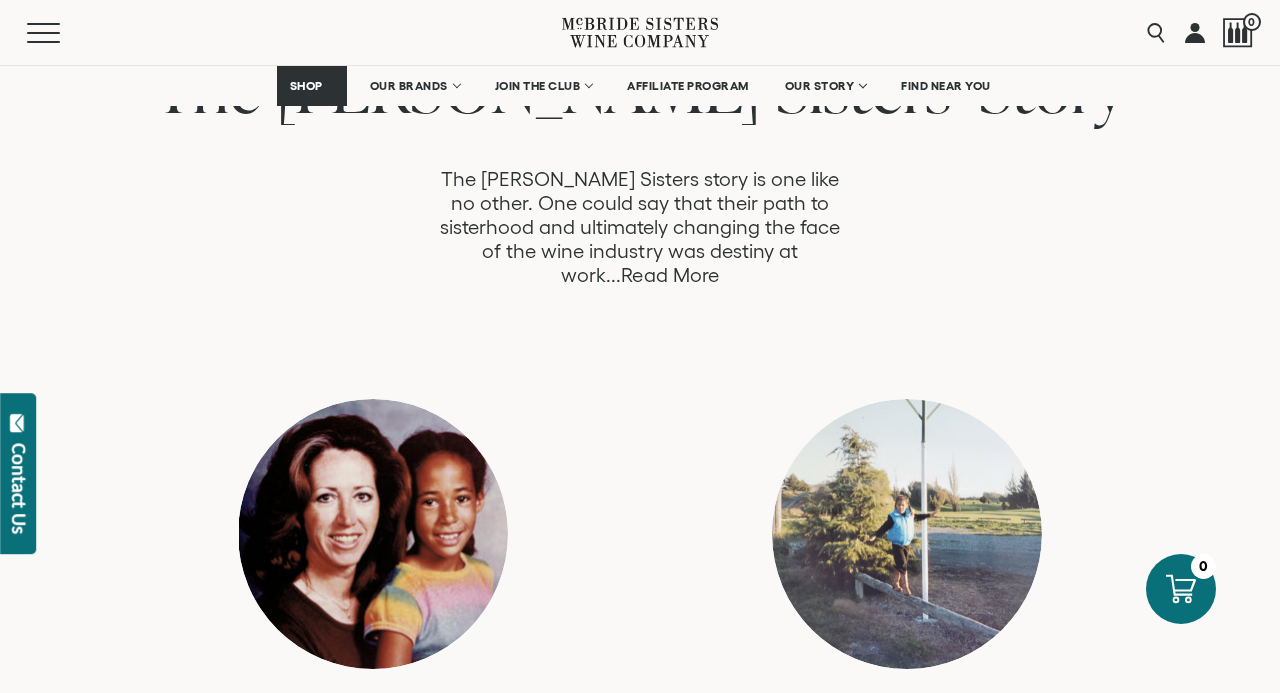 click on "Read More" at bounding box center [669, 275] 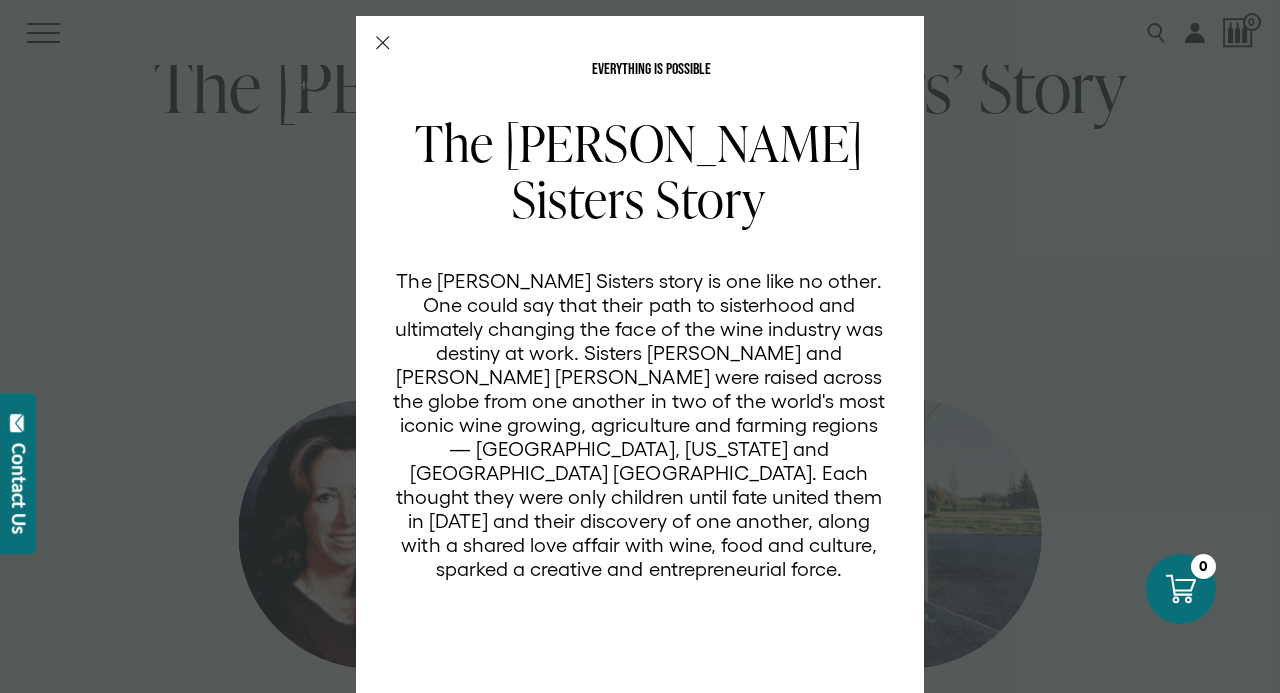 scroll, scrollTop: 0, scrollLeft: 0, axis: both 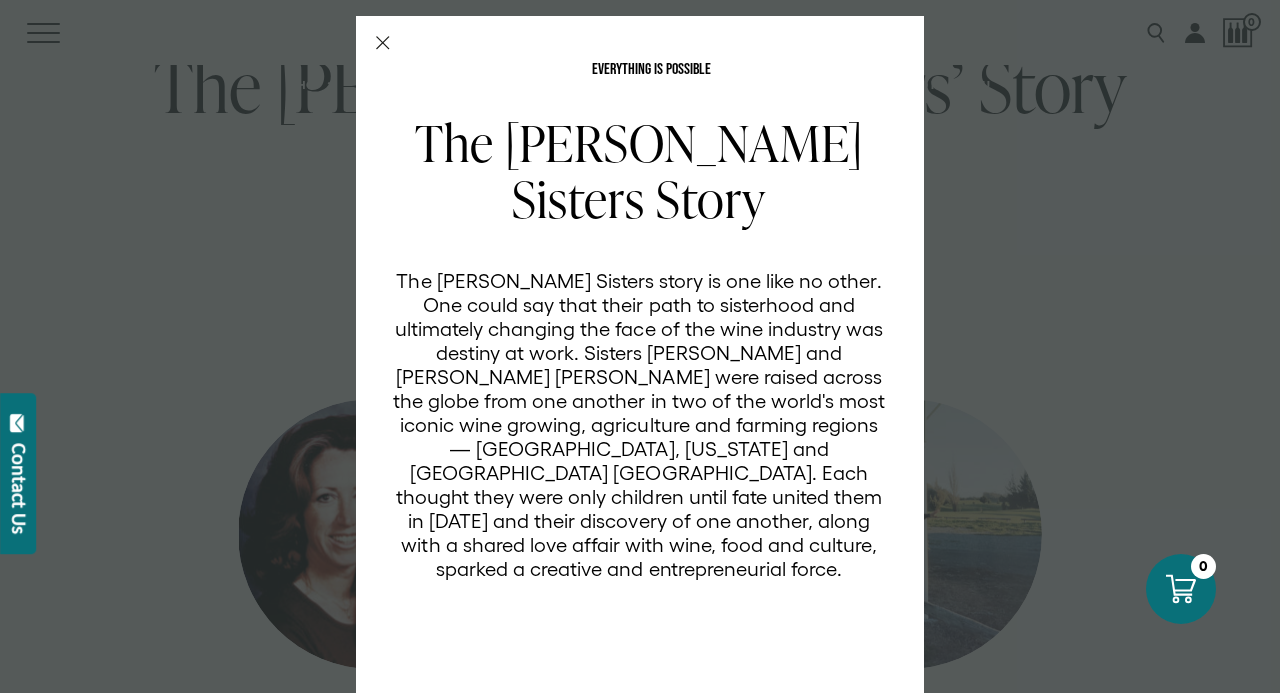 click 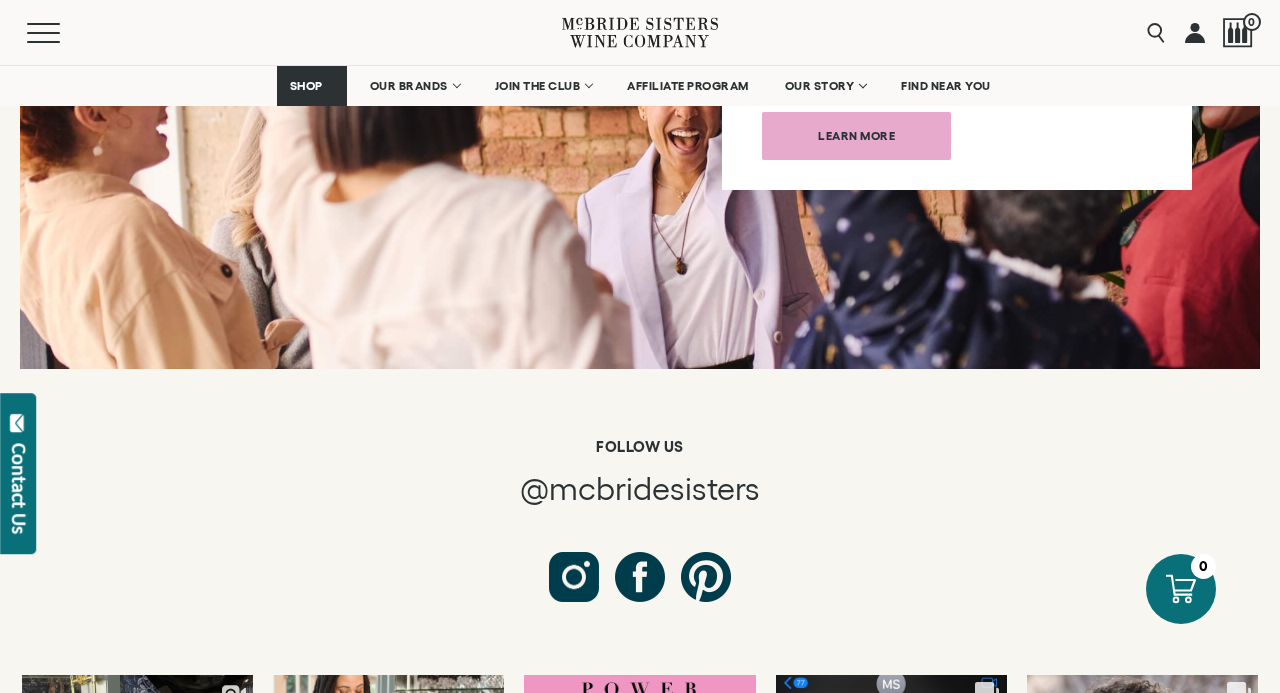scroll, scrollTop: 7344, scrollLeft: 0, axis: vertical 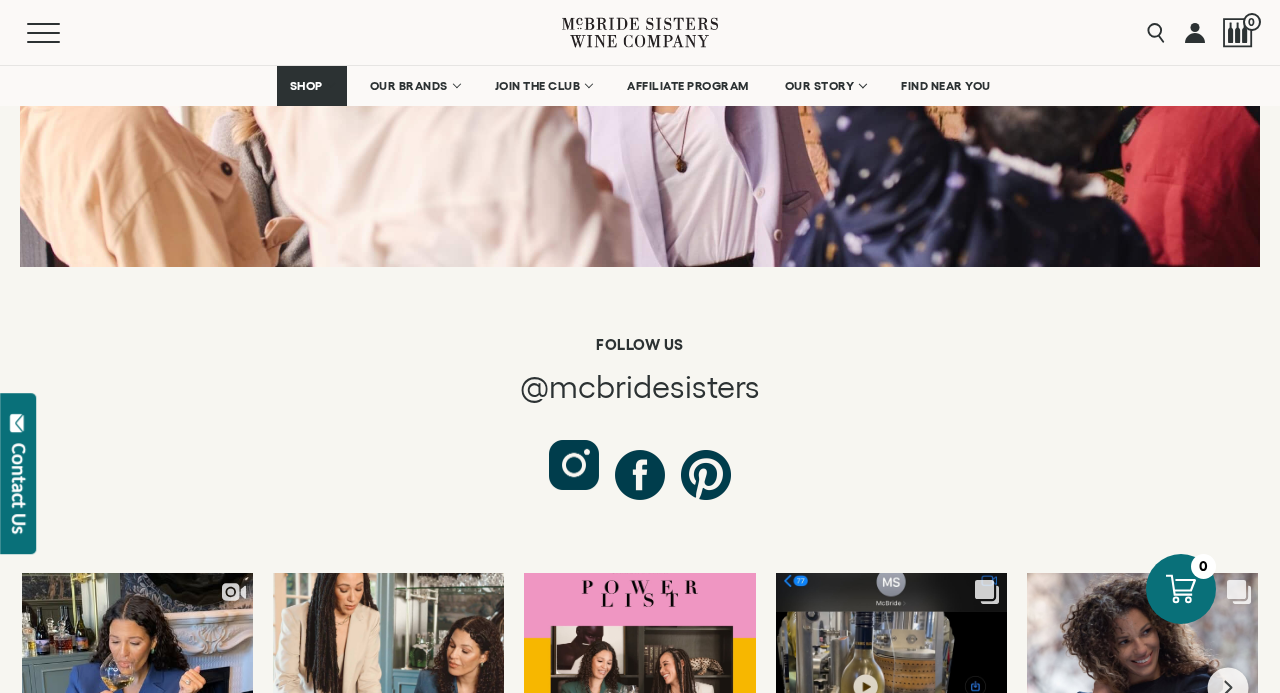 click at bounding box center (574, 465) 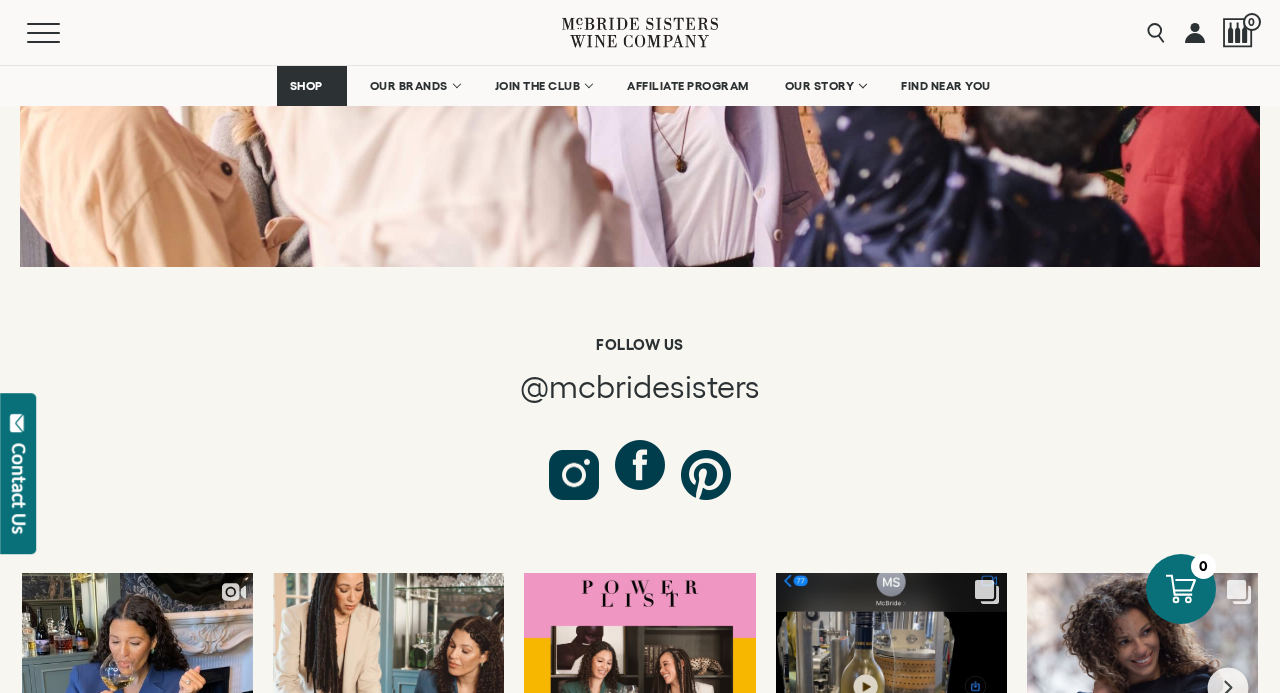 click at bounding box center [640, 465] 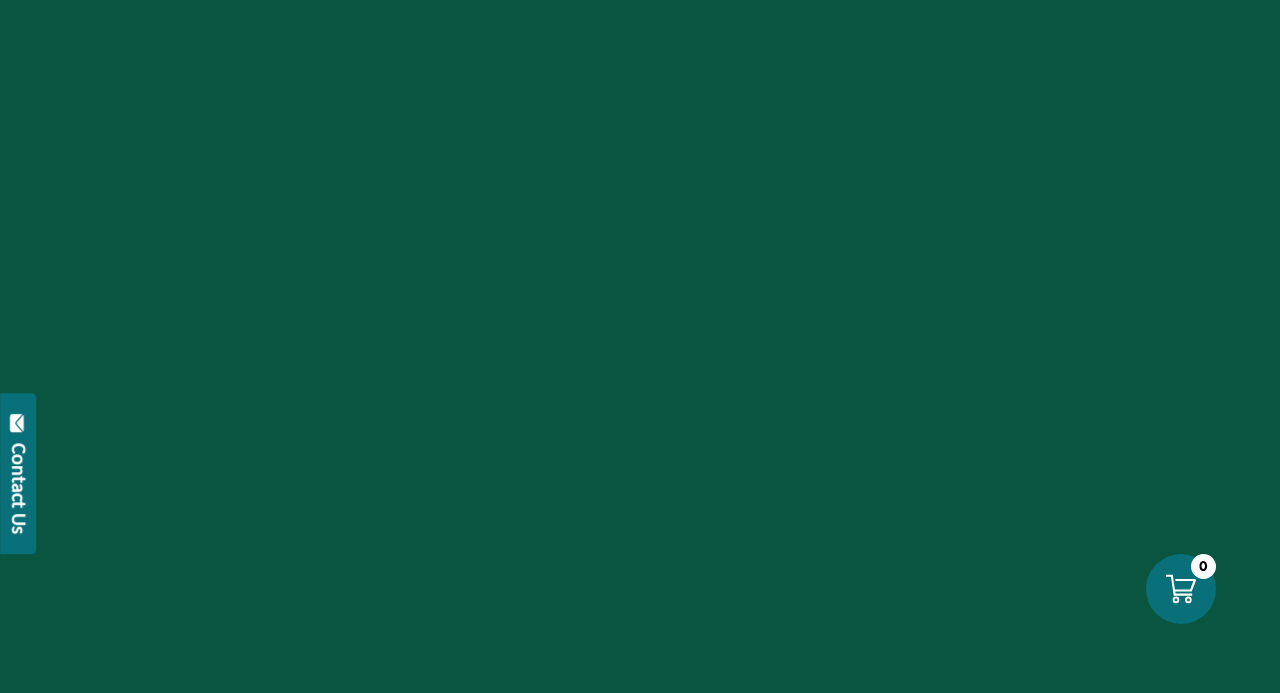 scroll, scrollTop: 0, scrollLeft: 0, axis: both 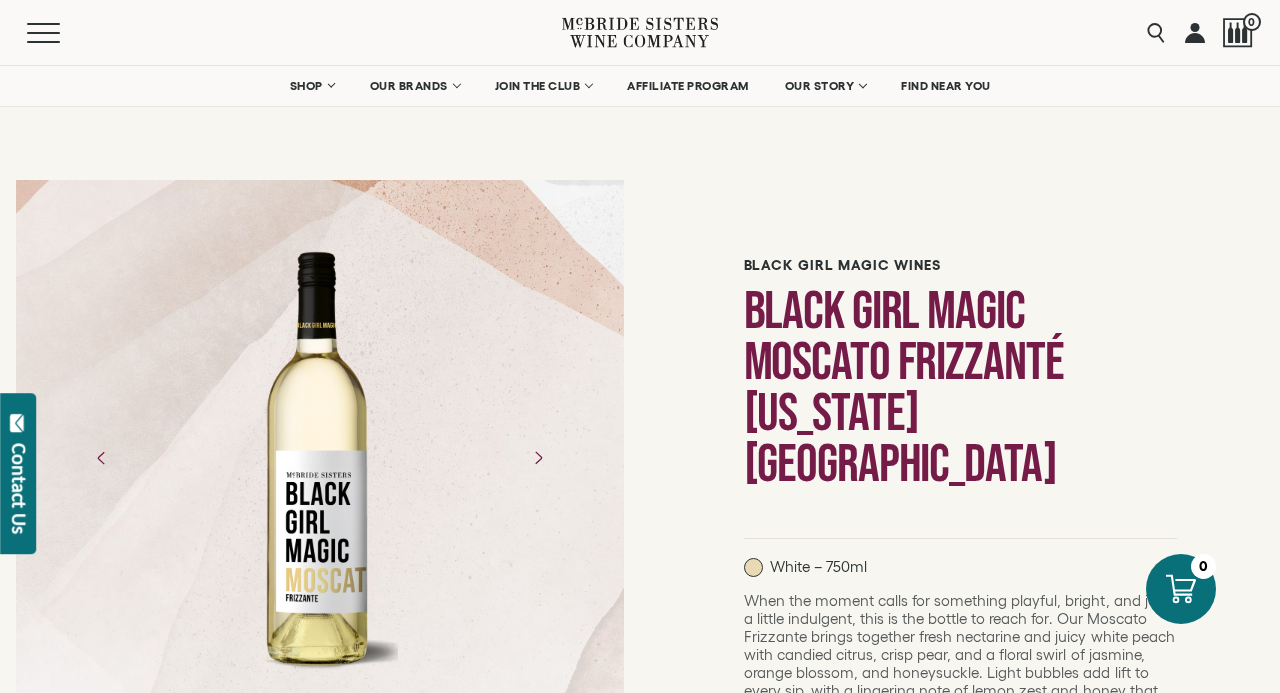 click 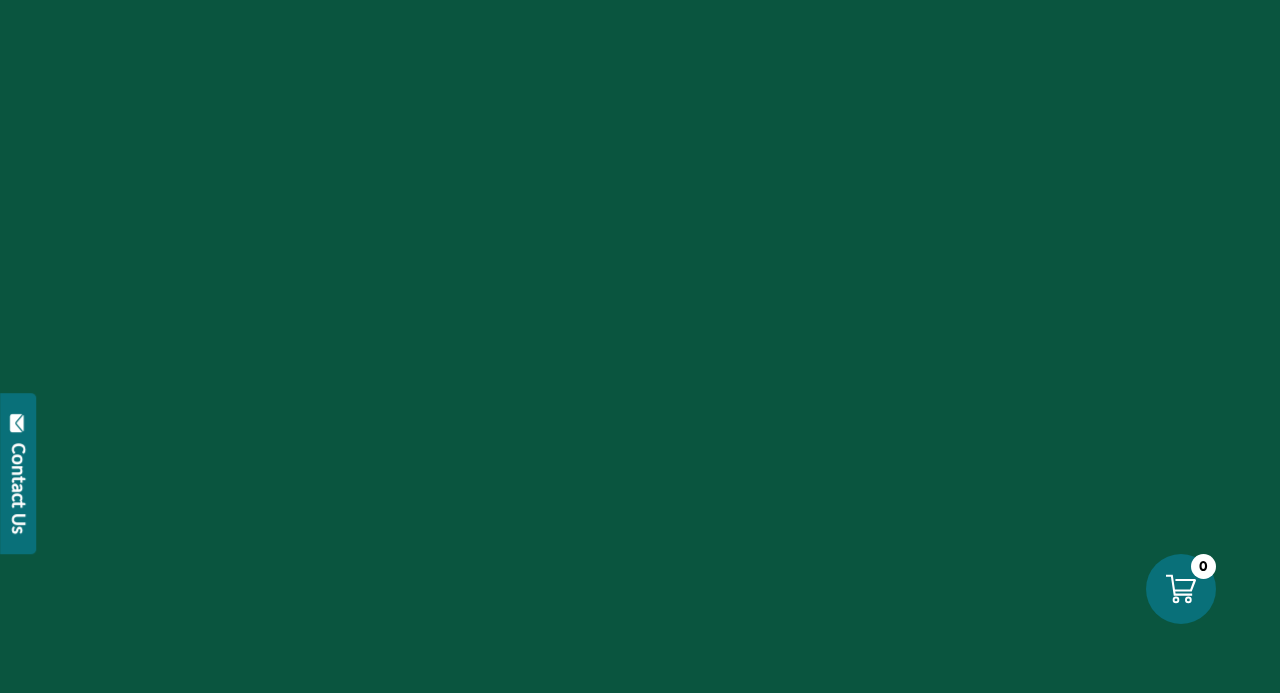 scroll, scrollTop: 0, scrollLeft: 0, axis: both 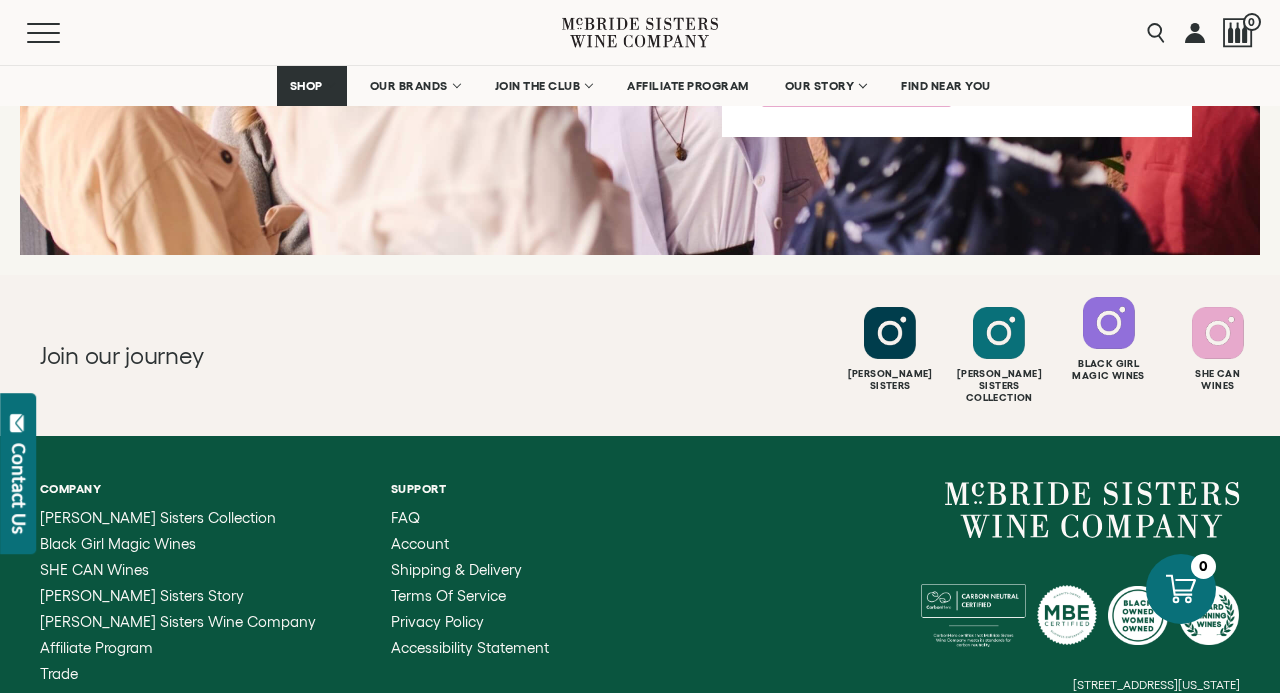 click at bounding box center [1109, 323] 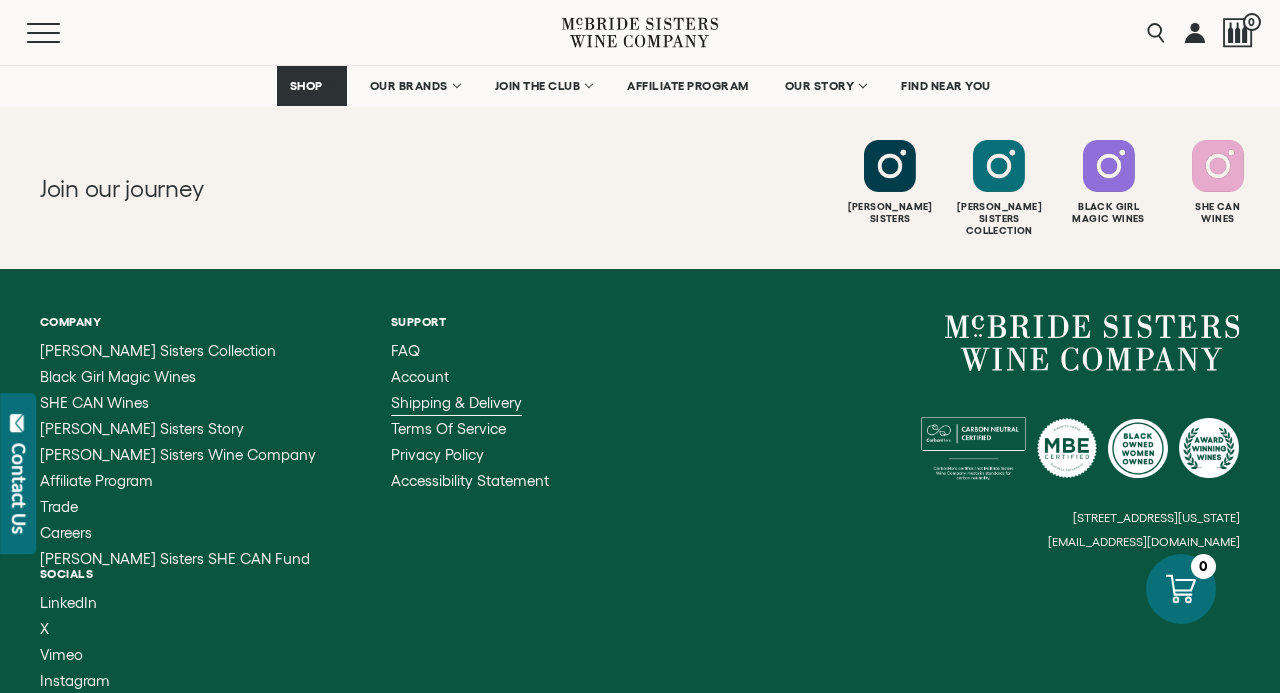 scroll, scrollTop: 7974, scrollLeft: 0, axis: vertical 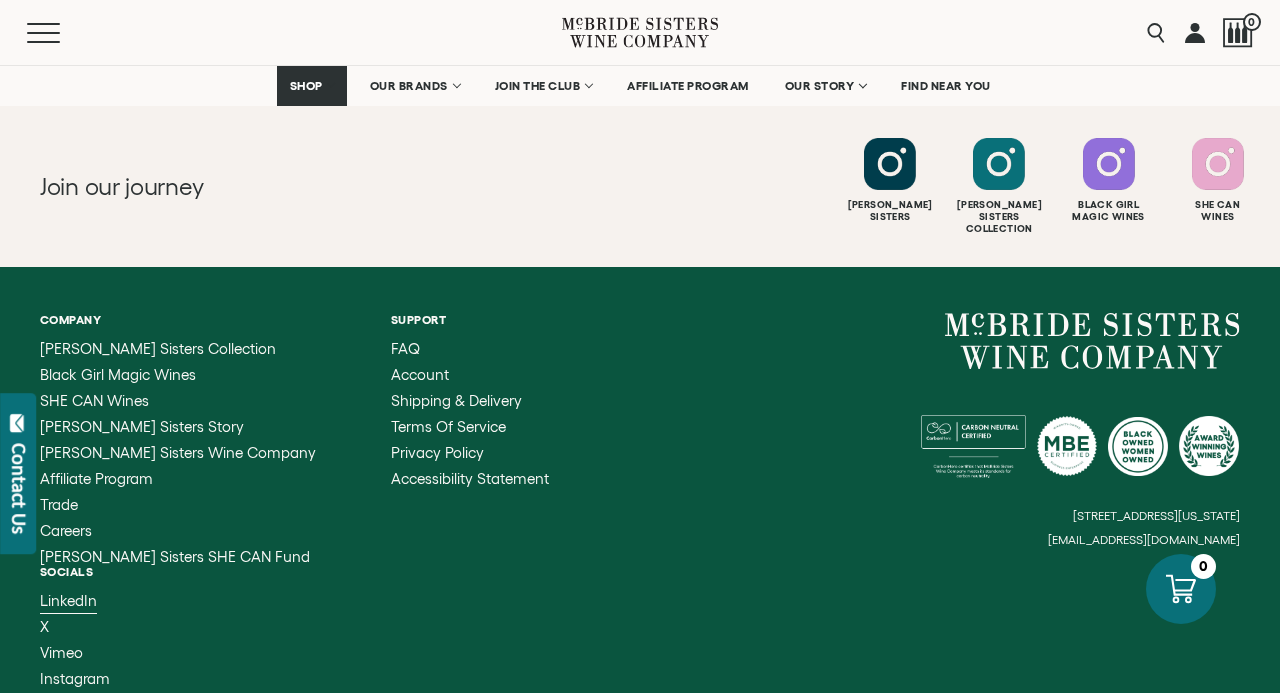 click on "LinkedIn" at bounding box center [68, 600] 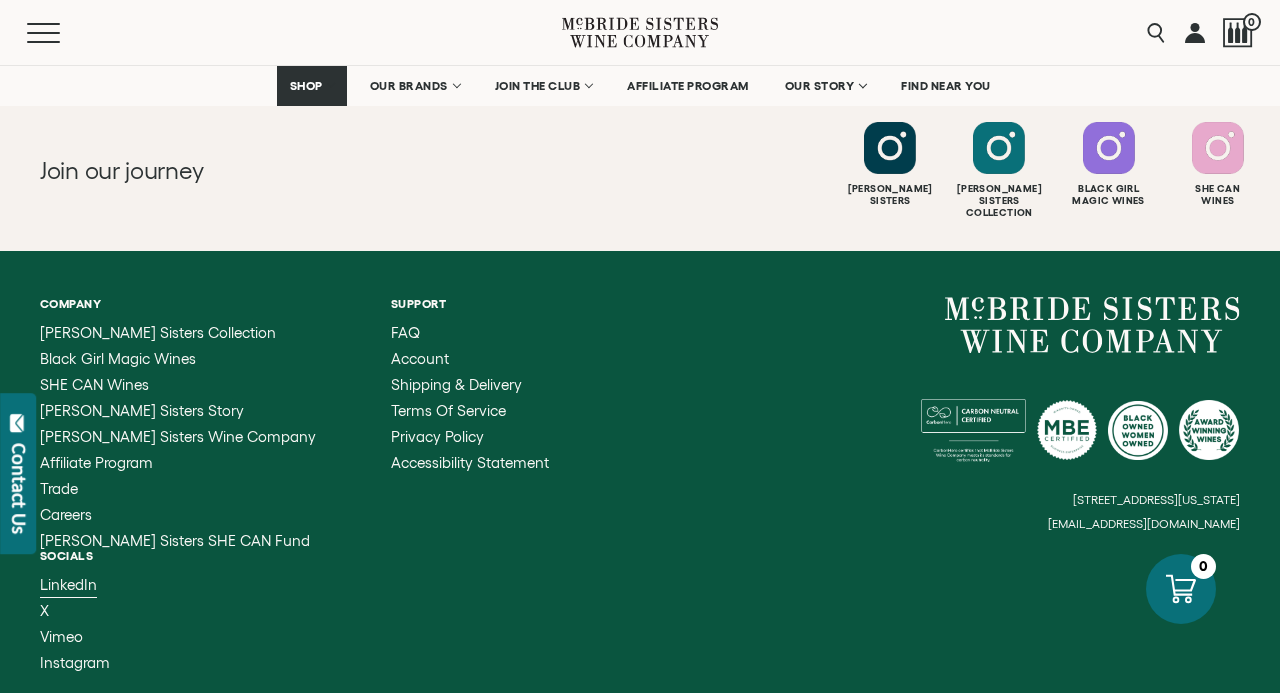 scroll, scrollTop: 7994, scrollLeft: 0, axis: vertical 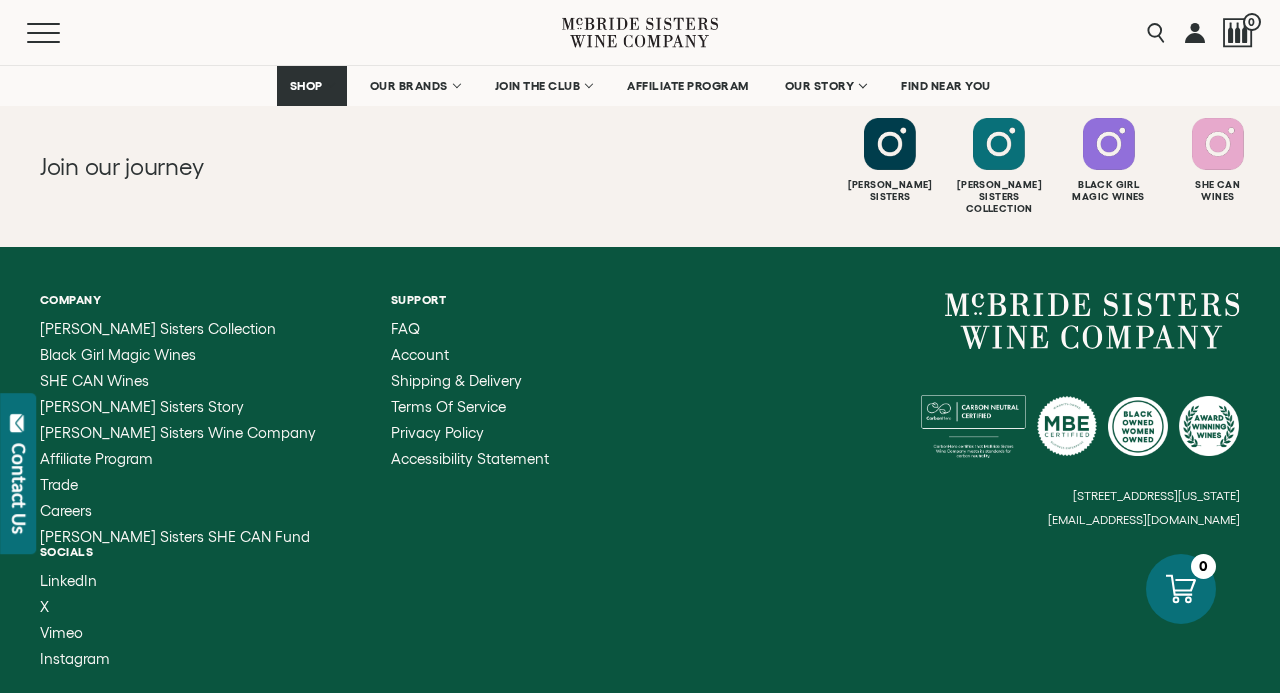 drag, startPoint x: 1246, startPoint y: 476, endPoint x: 1074, endPoint y: 478, distance: 172.01163 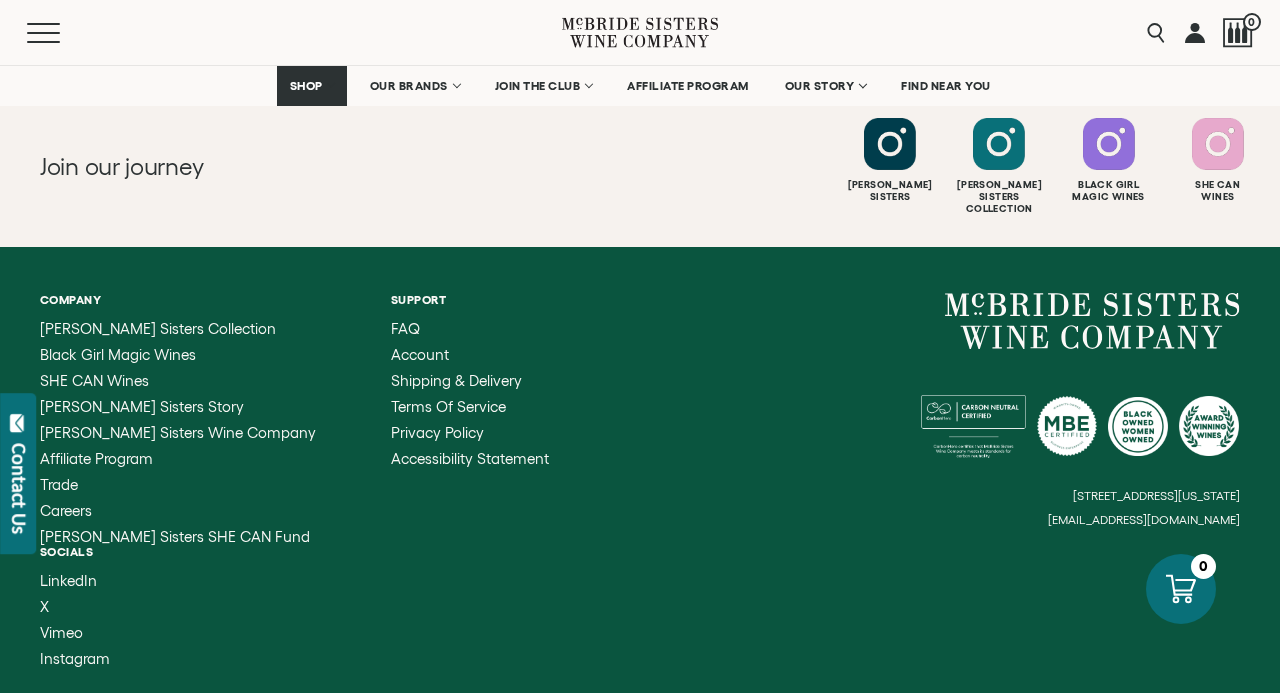 click on "Company
[PERSON_NAME] Sisters Collection
Black Girl Magic Wines
SHE CAN Wines
[PERSON_NAME] Sisters Story
[PERSON_NAME] Sisters Wine Company
Affiliate Program
Trade
Careers
[PERSON_NAME] Sisters SHE CAN Fund
Support
X" at bounding box center [640, 480] 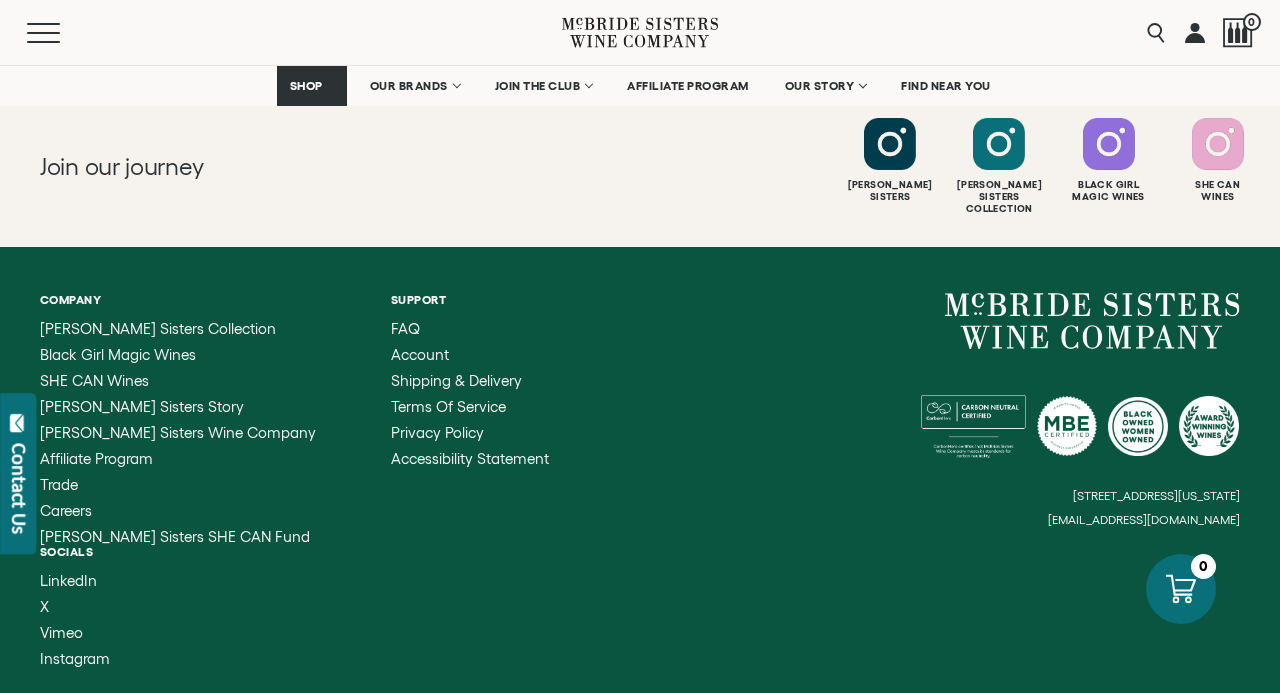 drag, startPoint x: 1066, startPoint y: 479, endPoint x: 1244, endPoint y: 477, distance: 178.01123 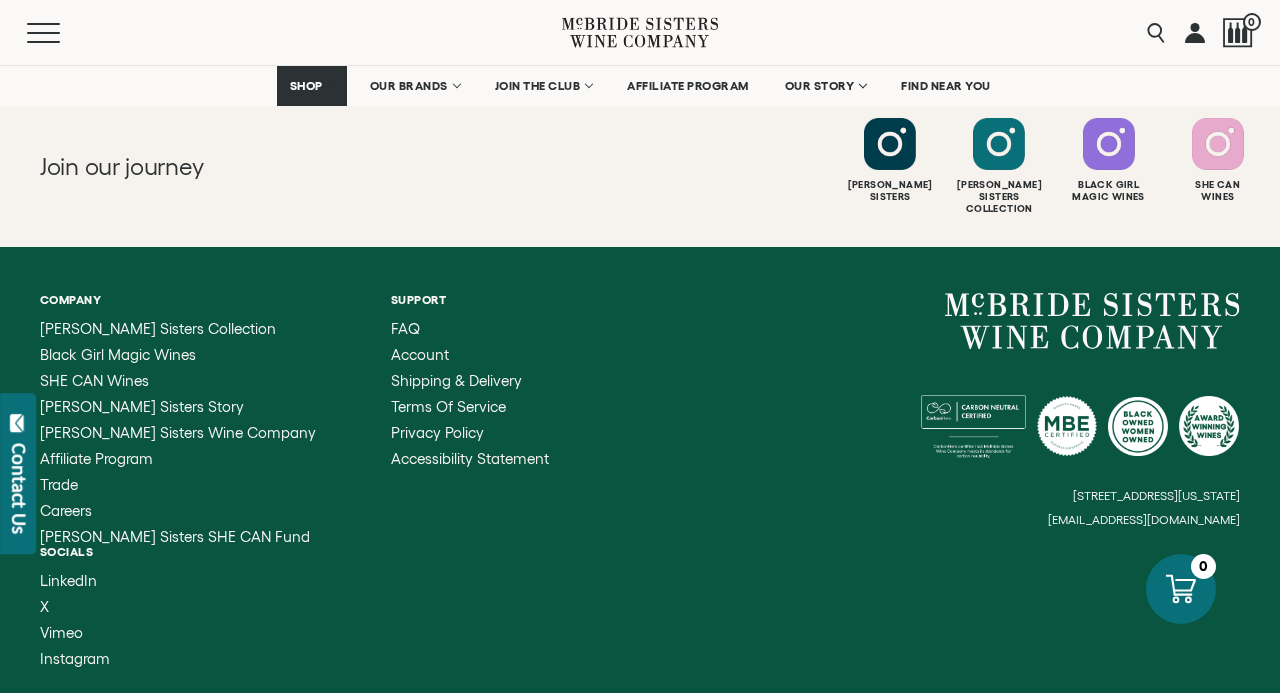 click on "Company
[PERSON_NAME] Sisters Collection
Black Girl Magic Wines
SHE CAN Wines
[PERSON_NAME] Sisters Story
[PERSON_NAME] Sisters Wine Company
Affiliate Program
Trade
Careers
[PERSON_NAME] Sisters SHE CAN Fund
Support
X" at bounding box center (640, 480) 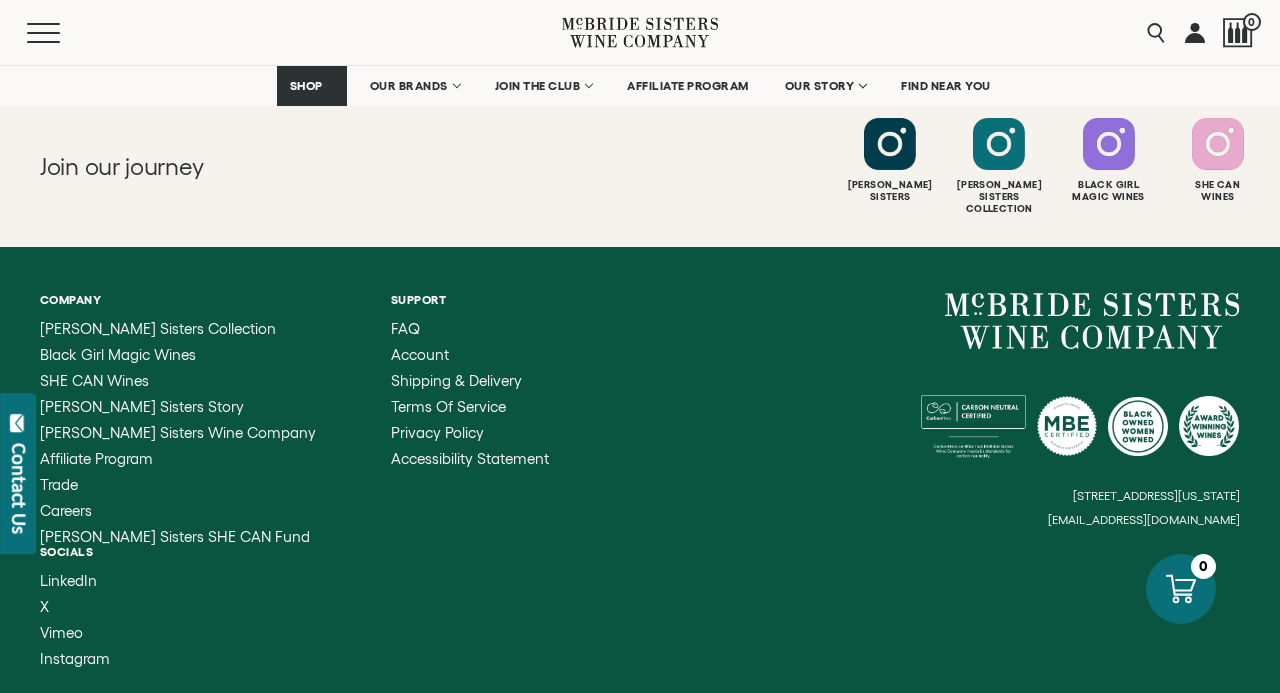 drag, startPoint x: 1241, startPoint y: 476, endPoint x: 1062, endPoint y: 478, distance: 179.01117 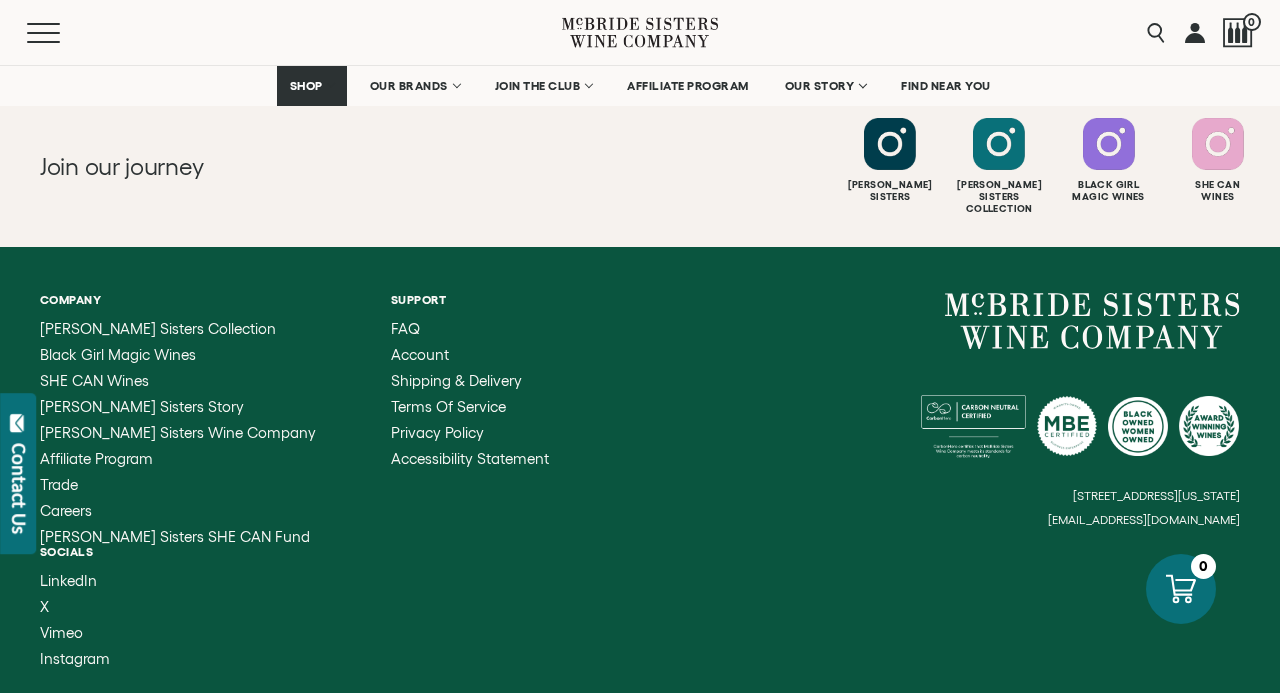 click on "Company
[PERSON_NAME] Sisters Collection
Black Girl Magic Wines
SHE CAN Wines
[PERSON_NAME] Sisters Story
[PERSON_NAME] Sisters Wine Company
Affiliate Program
Trade
Careers
[PERSON_NAME] Sisters SHE CAN Fund
Support
X" at bounding box center (640, 480) 